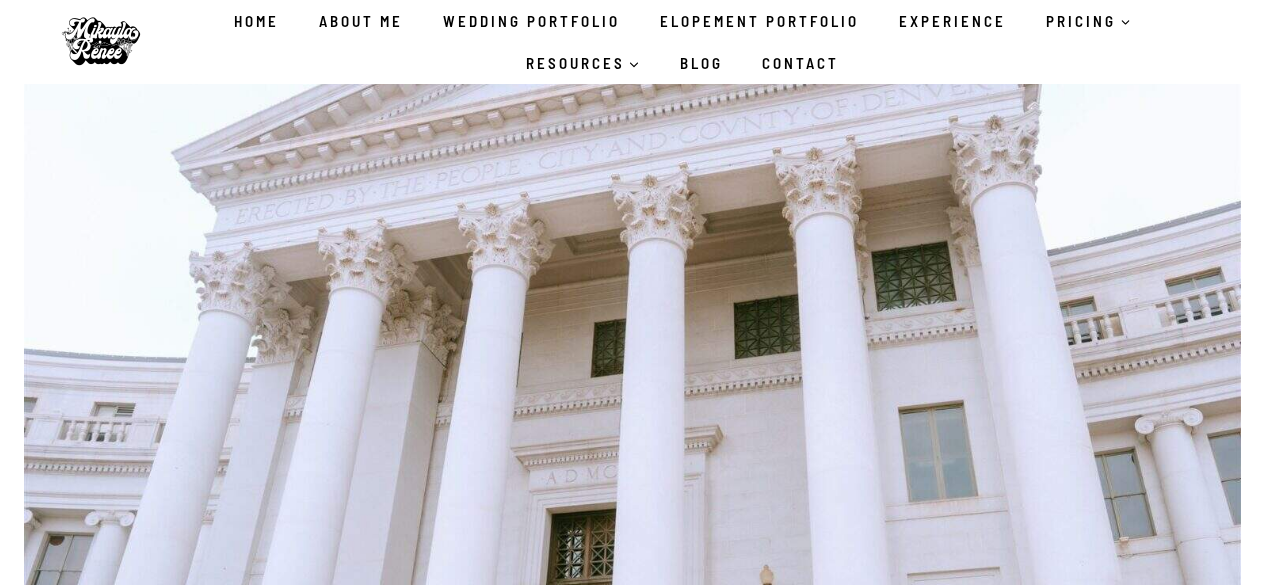 scroll, scrollTop: 0, scrollLeft: 0, axis: both 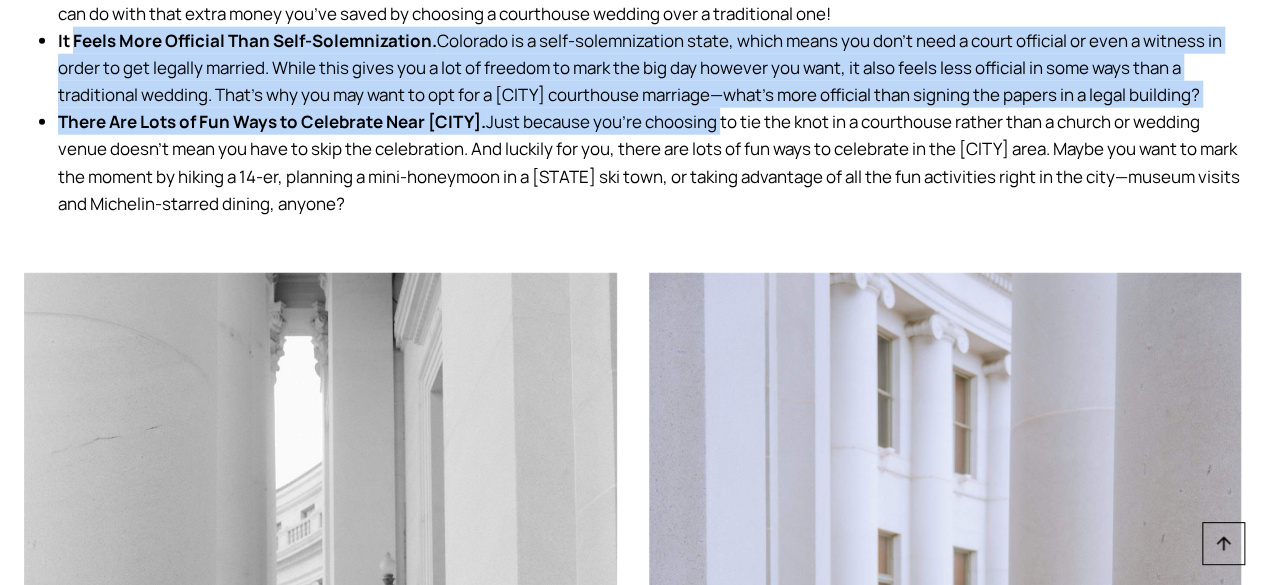 drag, startPoint x: 76, startPoint y: 155, endPoint x: 723, endPoint y: 221, distance: 650.3576 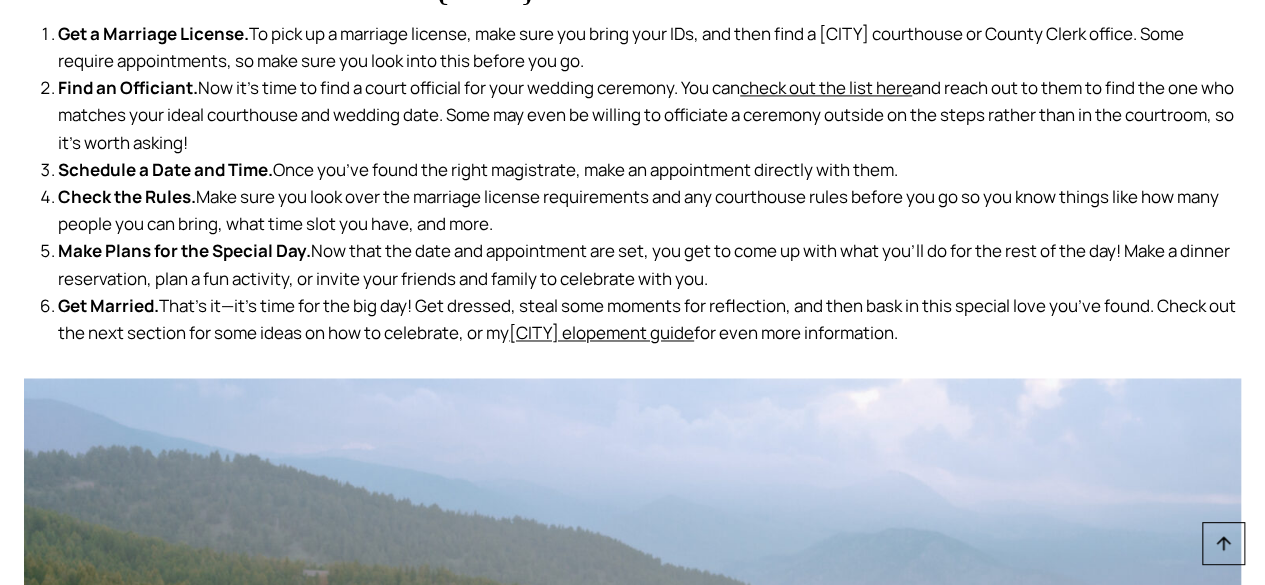 scroll, scrollTop: 5330, scrollLeft: 0, axis: vertical 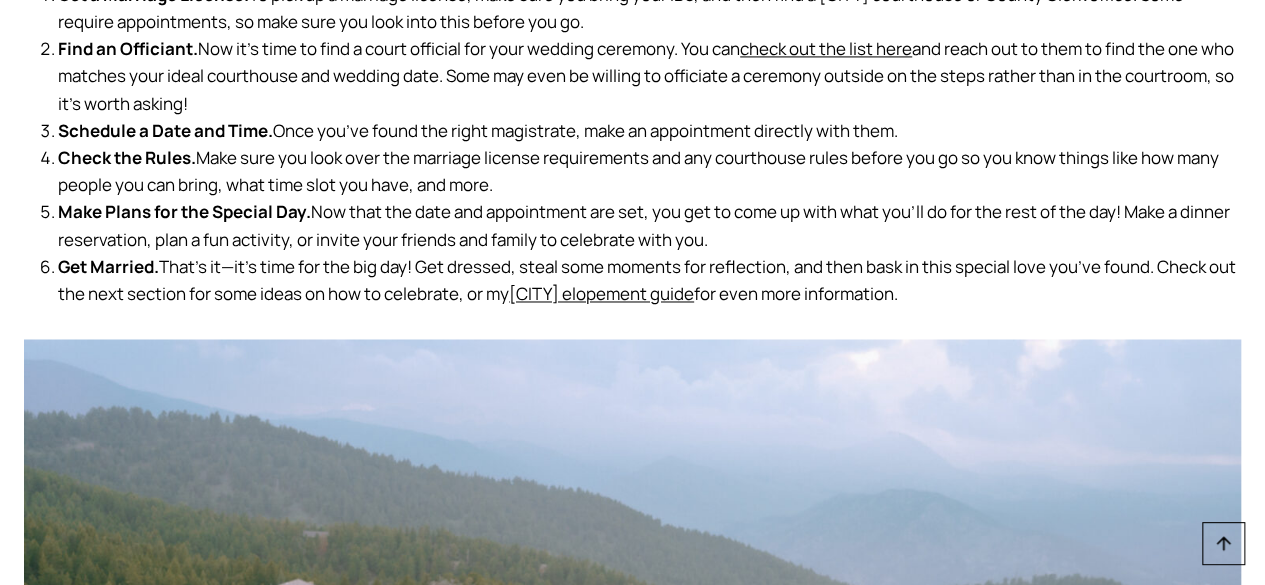 drag, startPoint x: 818, startPoint y: 127, endPoint x: 603, endPoint y: 149, distance: 216.12265 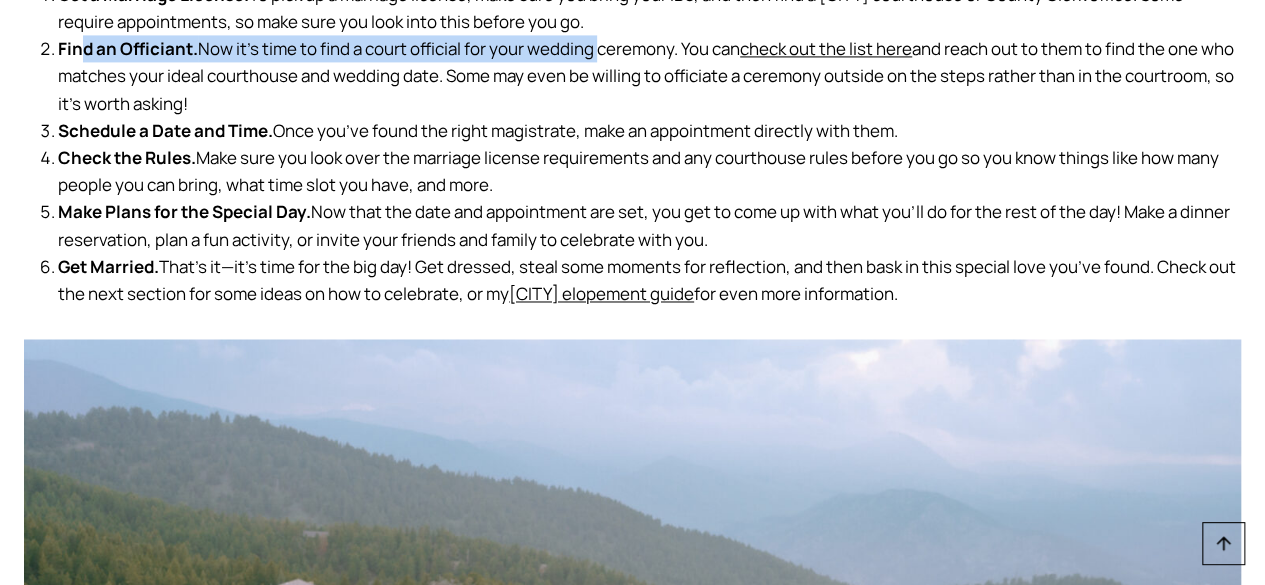 drag, startPoint x: 84, startPoint y: 184, endPoint x: 618, endPoint y: 197, distance: 534.1582 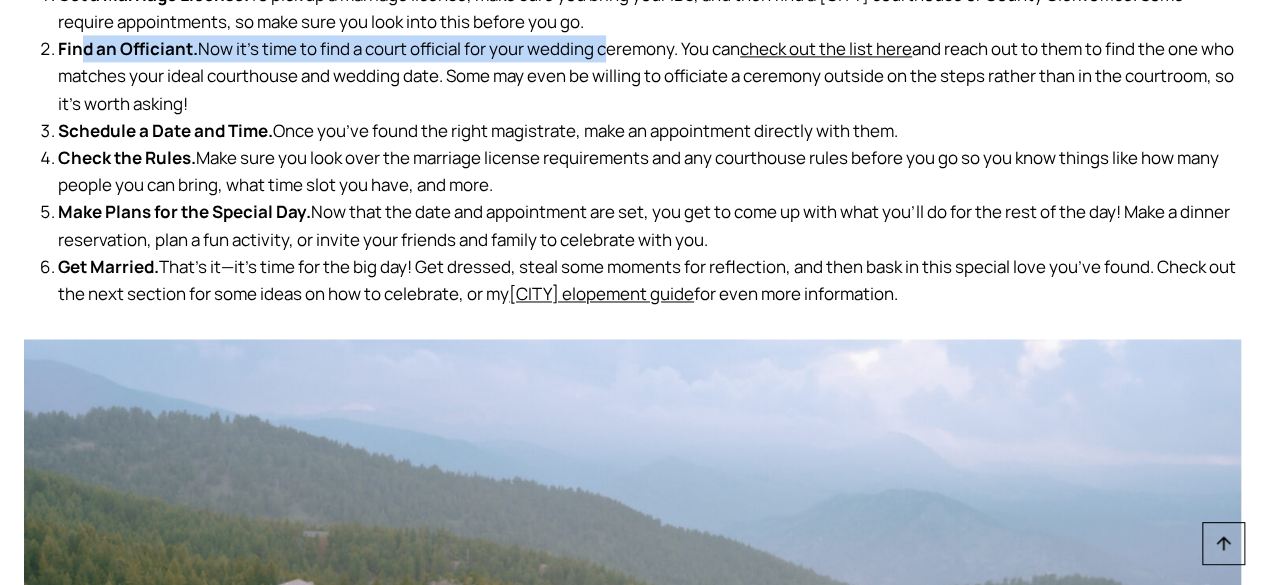 drag, startPoint x: 951, startPoint y: 183, endPoint x: 416, endPoint y: 237, distance: 537.7183 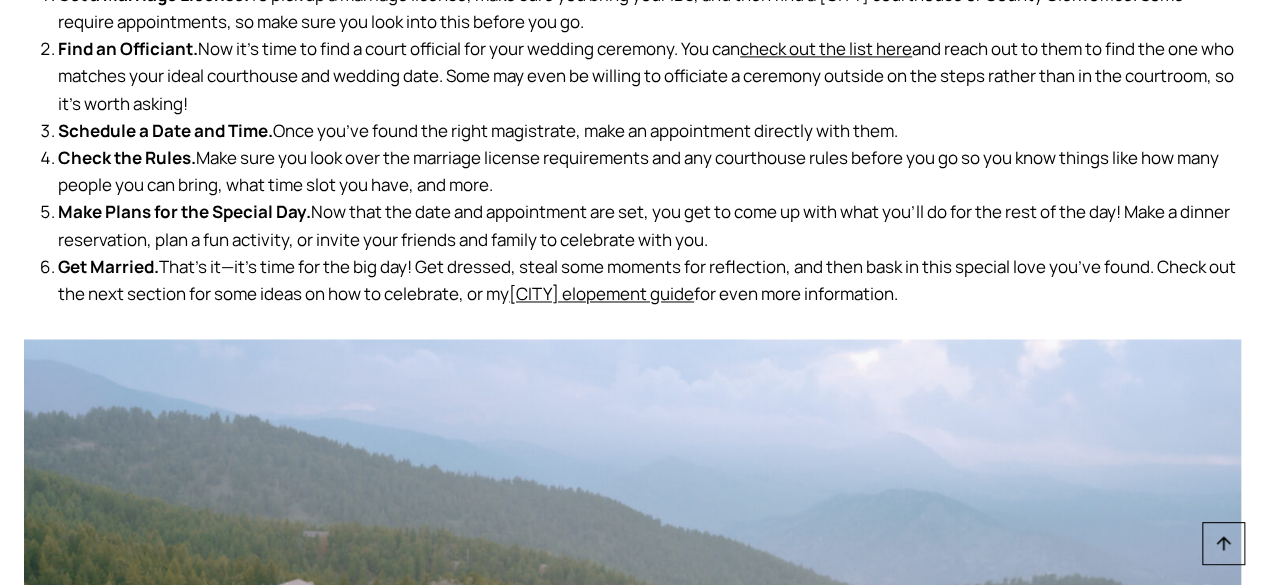 drag, startPoint x: 74, startPoint y: 265, endPoint x: 914, endPoint y: 272, distance: 840.0292 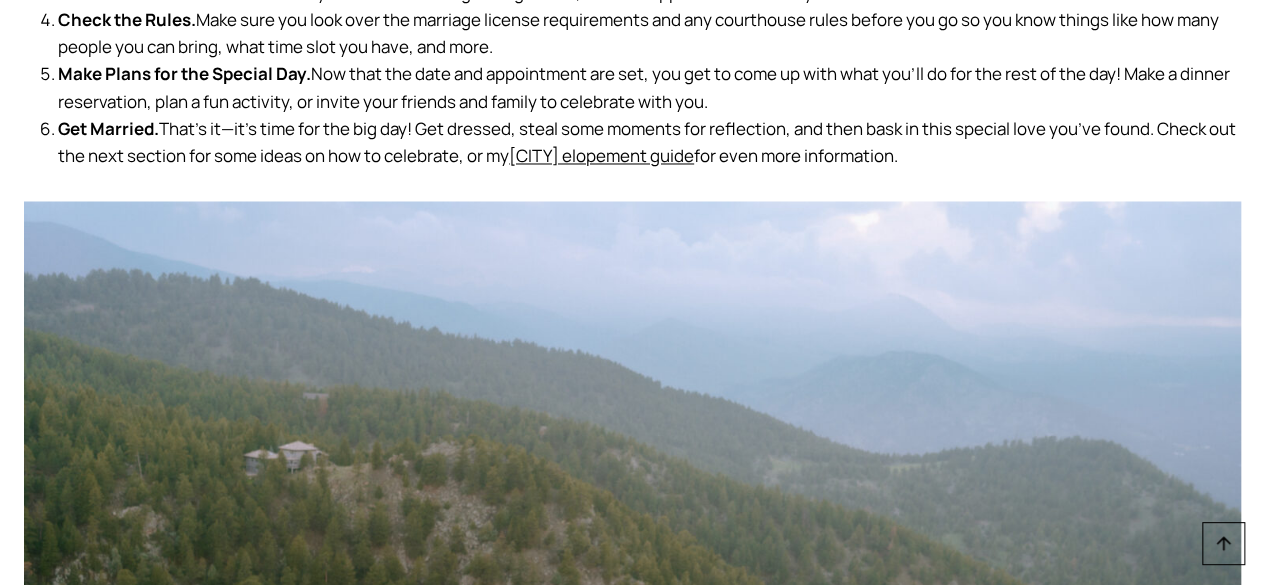 scroll, scrollTop: 5506, scrollLeft: 0, axis: vertical 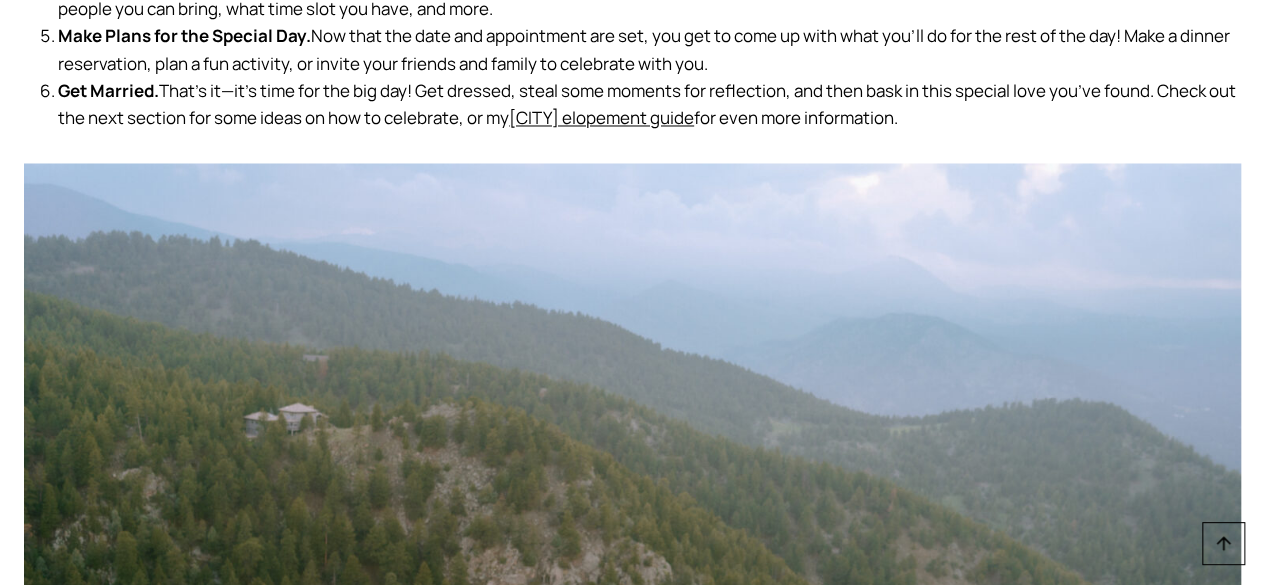drag, startPoint x: 223, startPoint y: 121, endPoint x: 1113, endPoint y: 141, distance: 890.2247 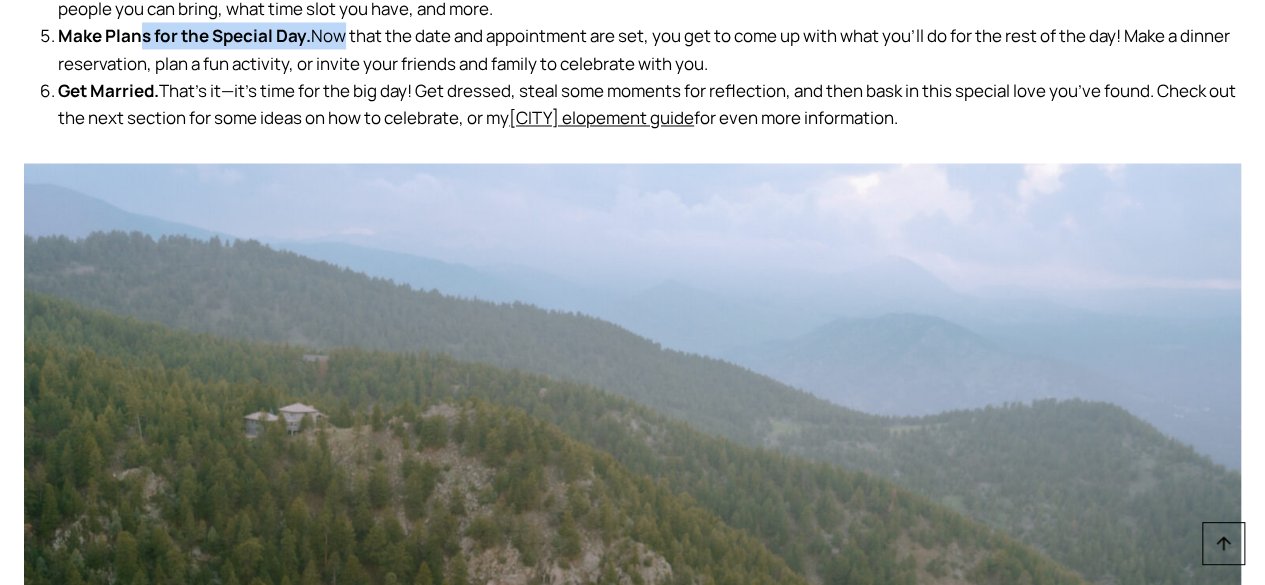 drag, startPoint x: 136, startPoint y: 171, endPoint x: 346, endPoint y: 173, distance: 210.00952 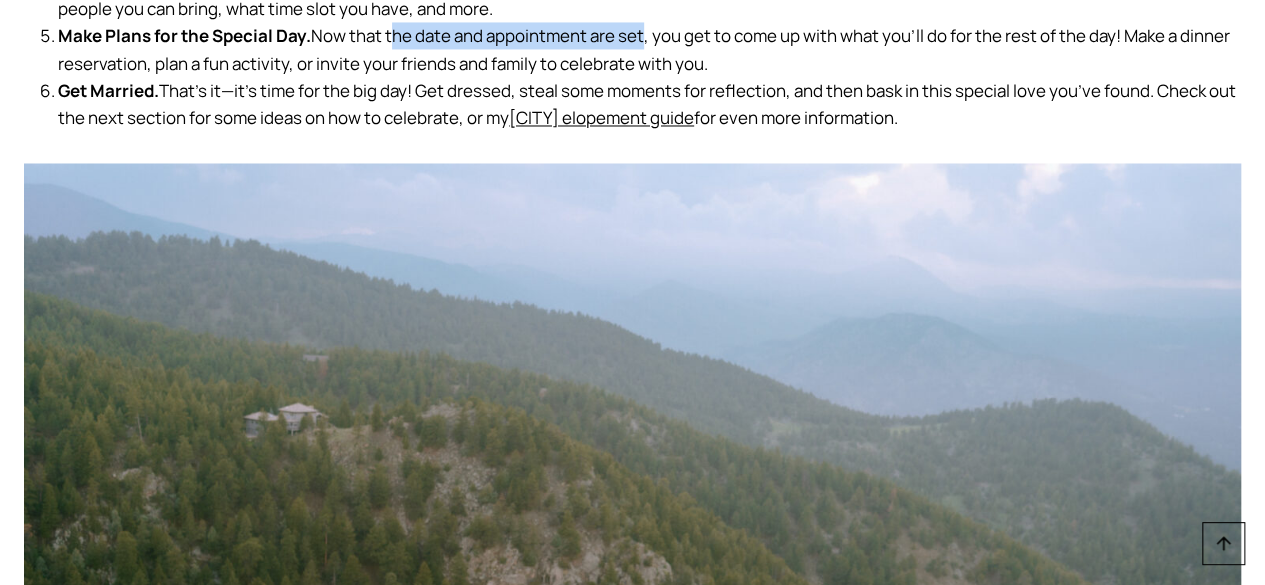 drag, startPoint x: 392, startPoint y: 169, endPoint x: 652, endPoint y: 175, distance: 260.0692 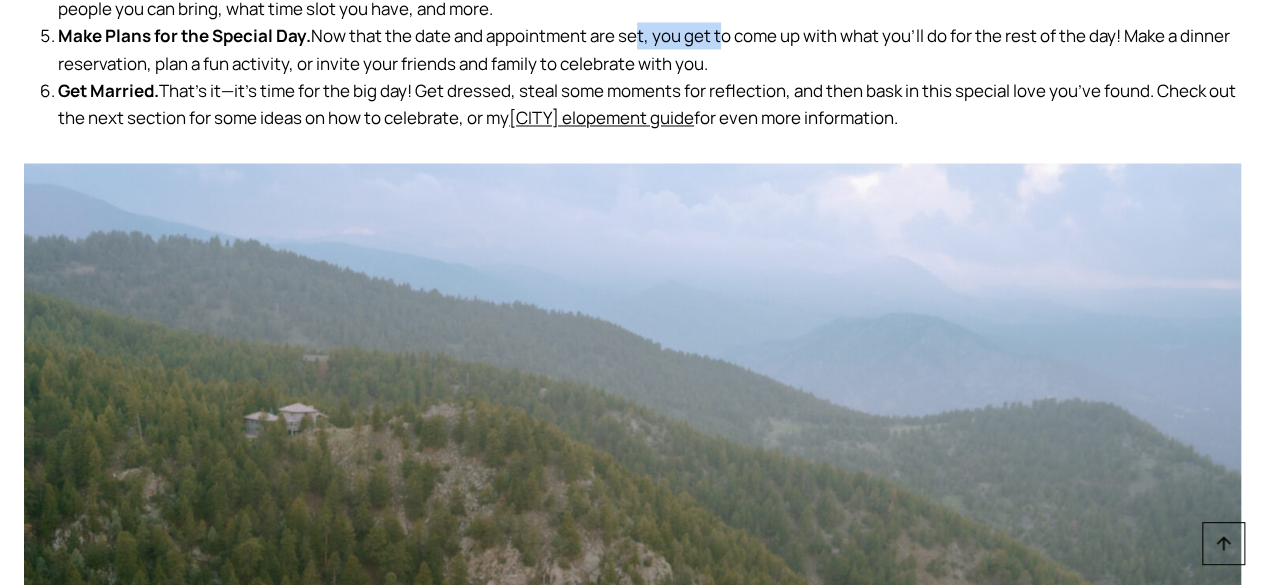 drag, startPoint x: 730, startPoint y: 171, endPoint x: 643, endPoint y: 161, distance: 87.57283 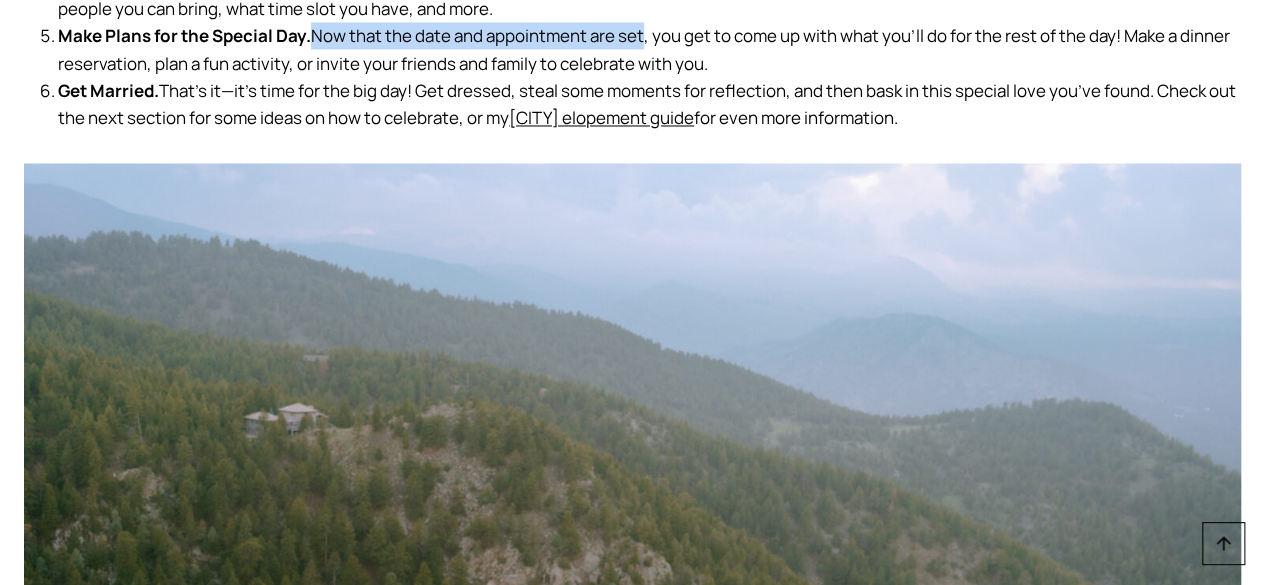 drag, startPoint x: 317, startPoint y: 171, endPoint x: 650, endPoint y: 171, distance: 333 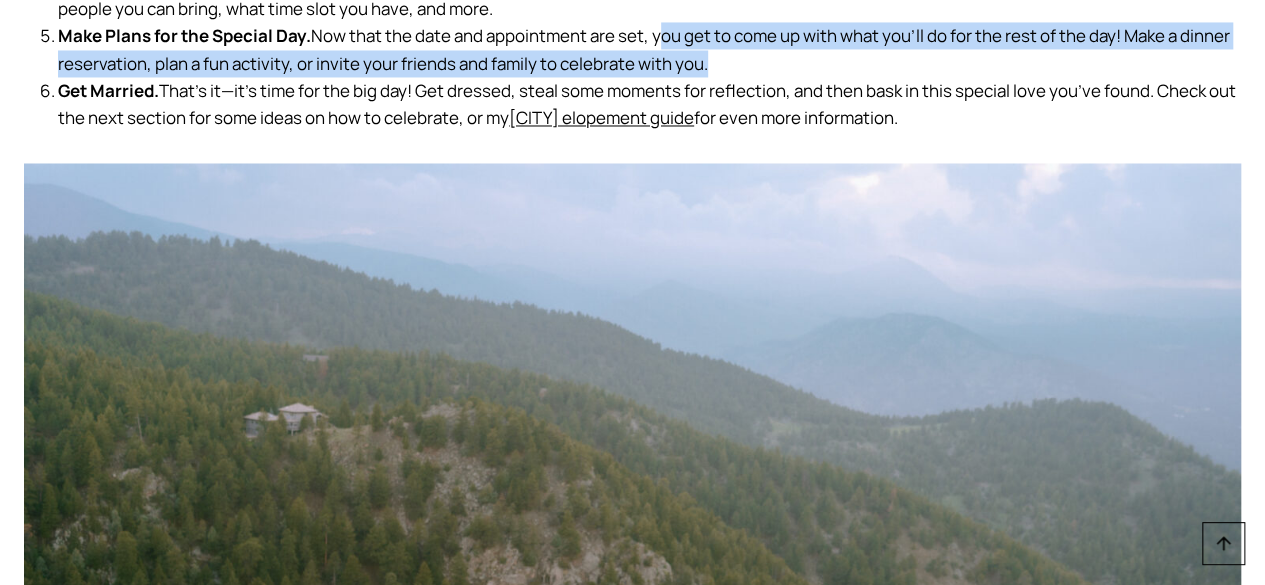 drag, startPoint x: 663, startPoint y: 169, endPoint x: 766, endPoint y: 195, distance: 106.23088 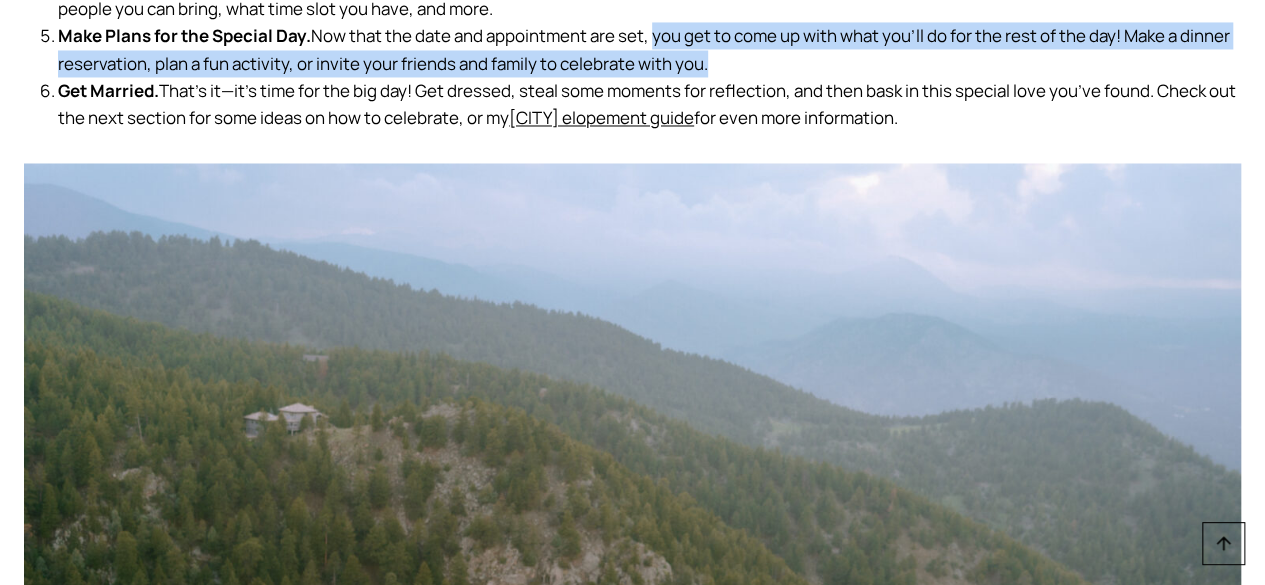 drag, startPoint x: 659, startPoint y: 173, endPoint x: 767, endPoint y: 209, distance: 113.841995 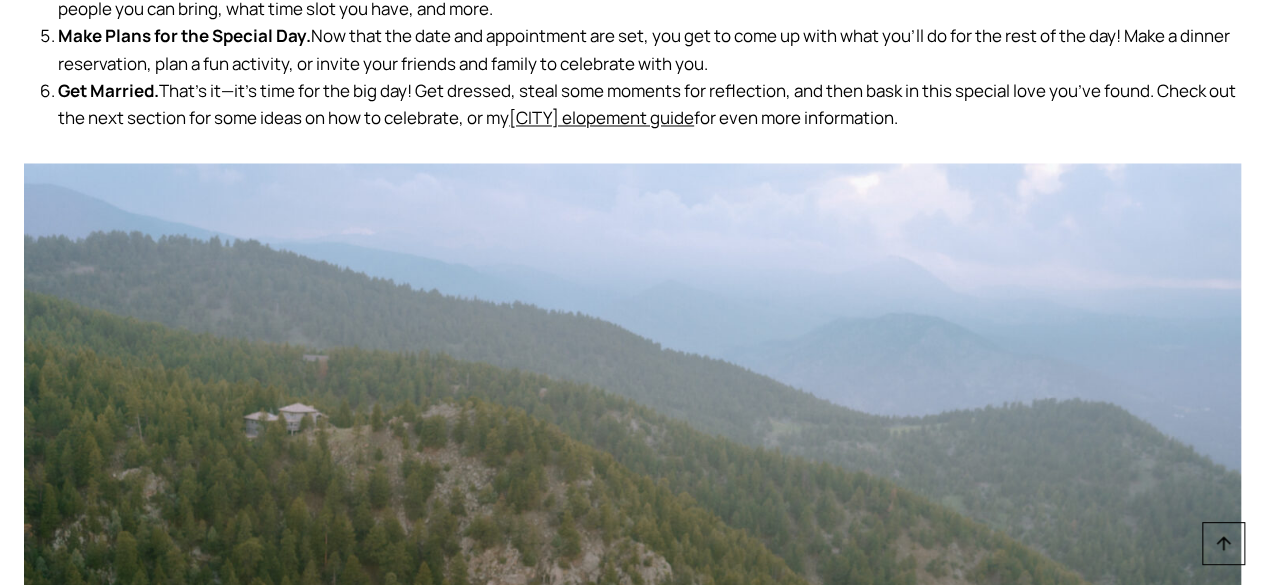 drag, startPoint x: 768, startPoint y: 205, endPoint x: 661, endPoint y: 174, distance: 111.40018 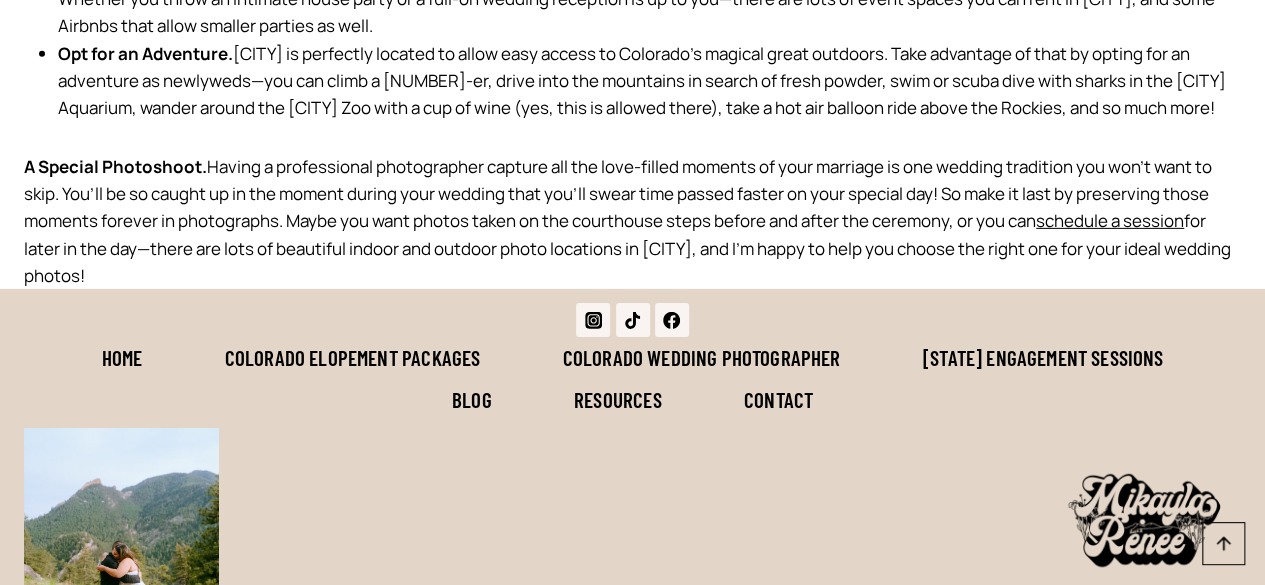 scroll, scrollTop: 6940, scrollLeft: 0, axis: vertical 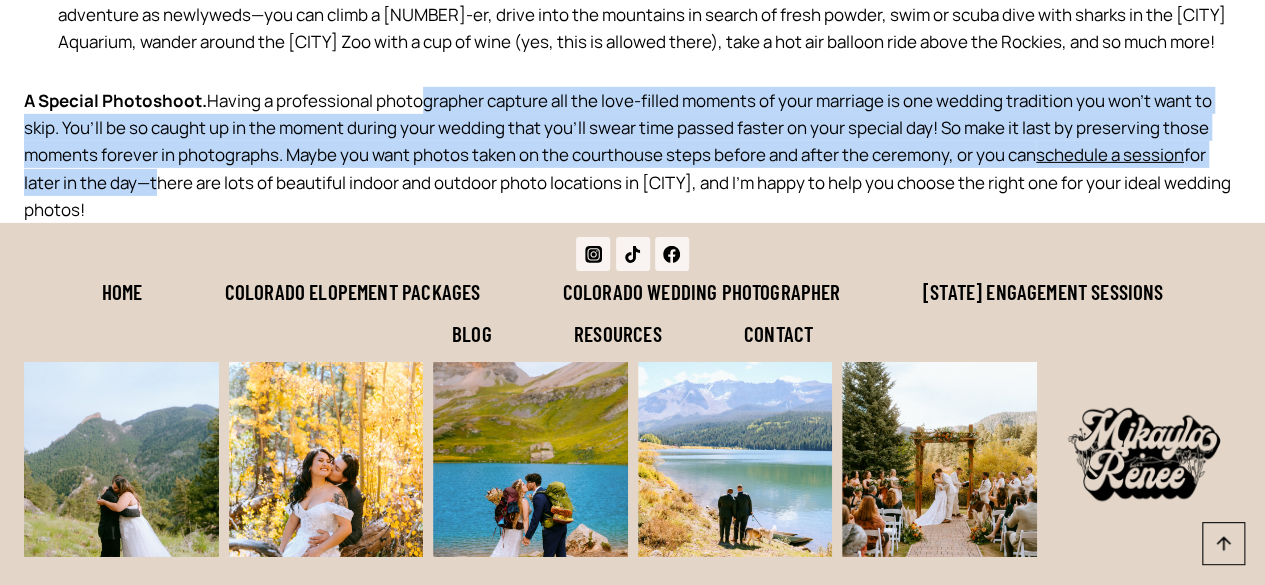 drag, startPoint x: 426, startPoint y: 258, endPoint x: 151, endPoint y: 344, distance: 288.13364 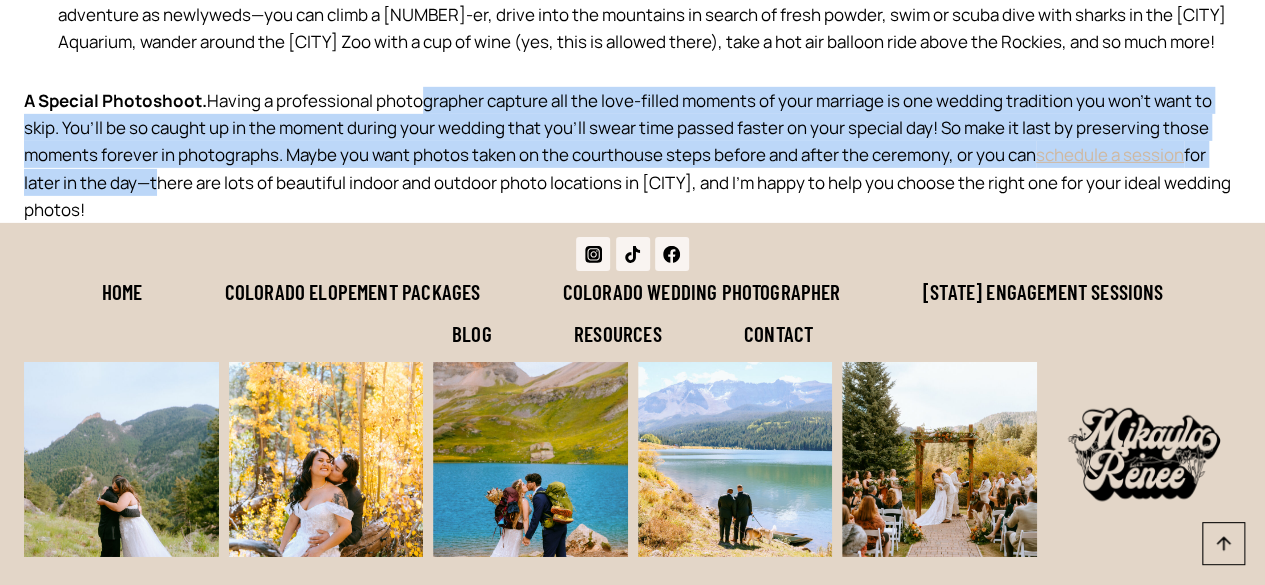 click on "schedule a session" at bounding box center (1110, 154) 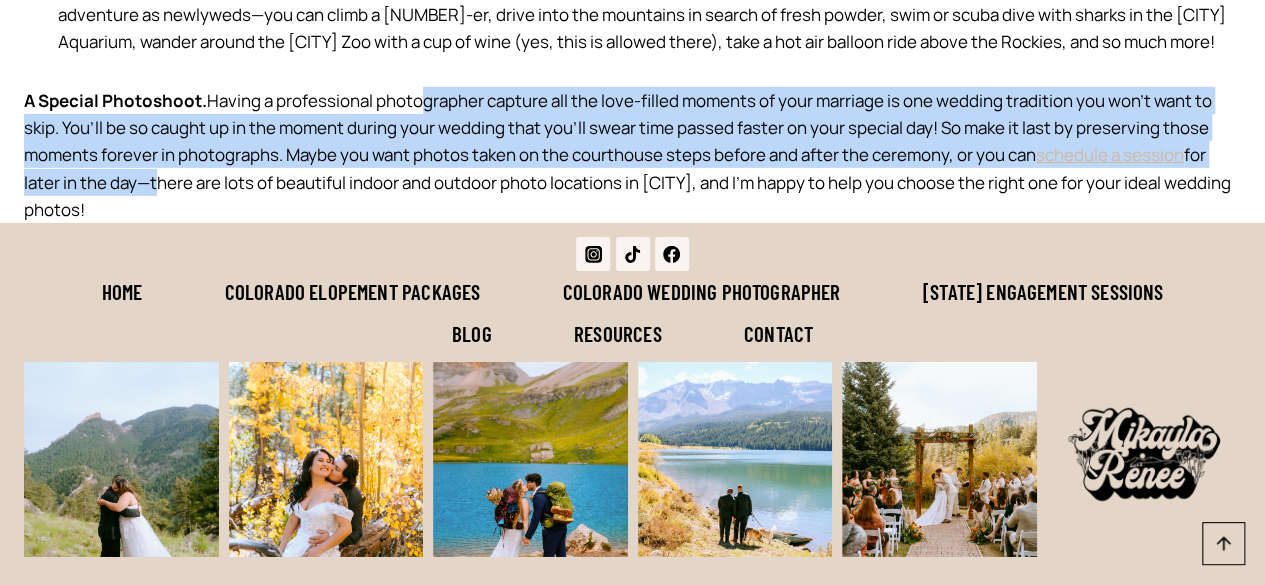scroll, scrollTop: 6900, scrollLeft: 0, axis: vertical 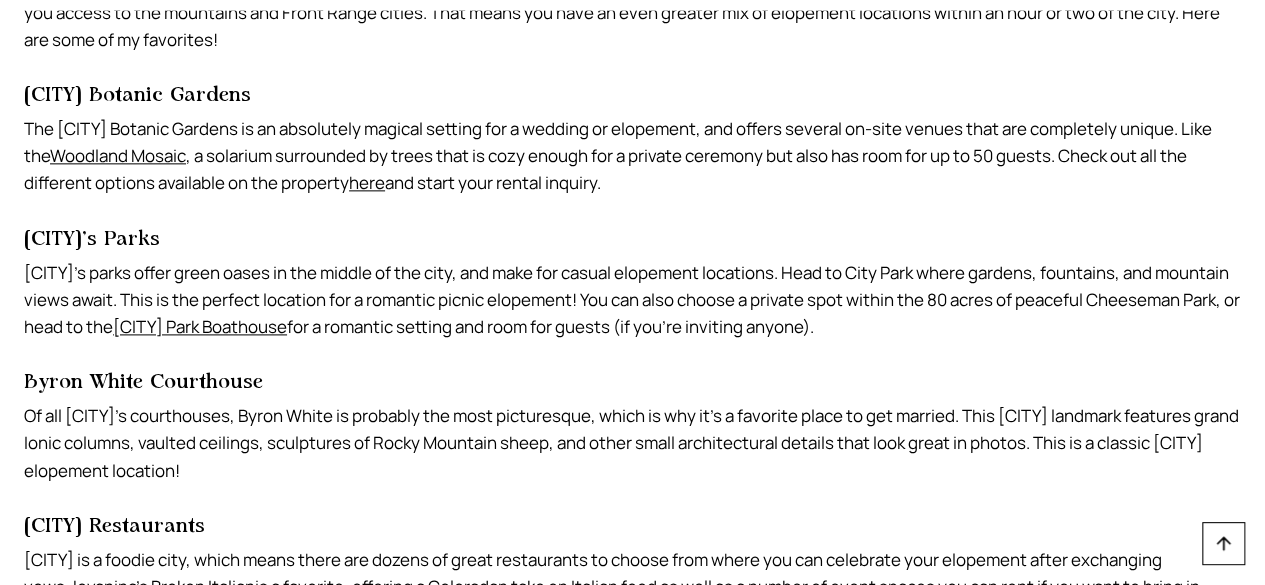 drag, startPoint x: 26, startPoint y: 100, endPoint x: 750, endPoint y: 175, distance: 727.8743 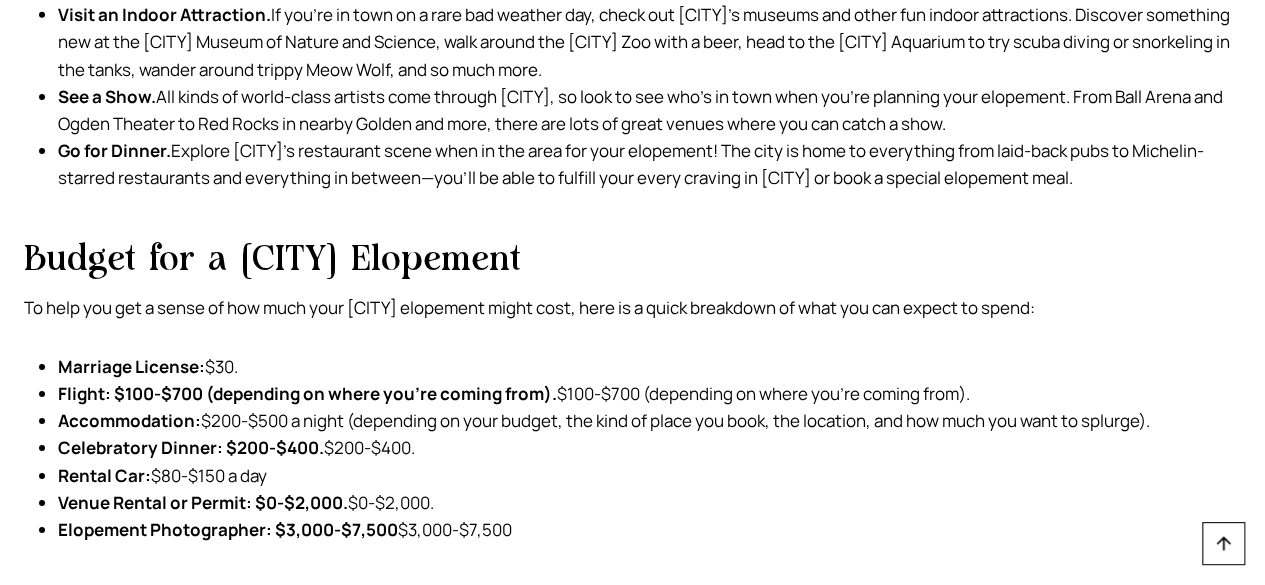 scroll, scrollTop: 7172, scrollLeft: 0, axis: vertical 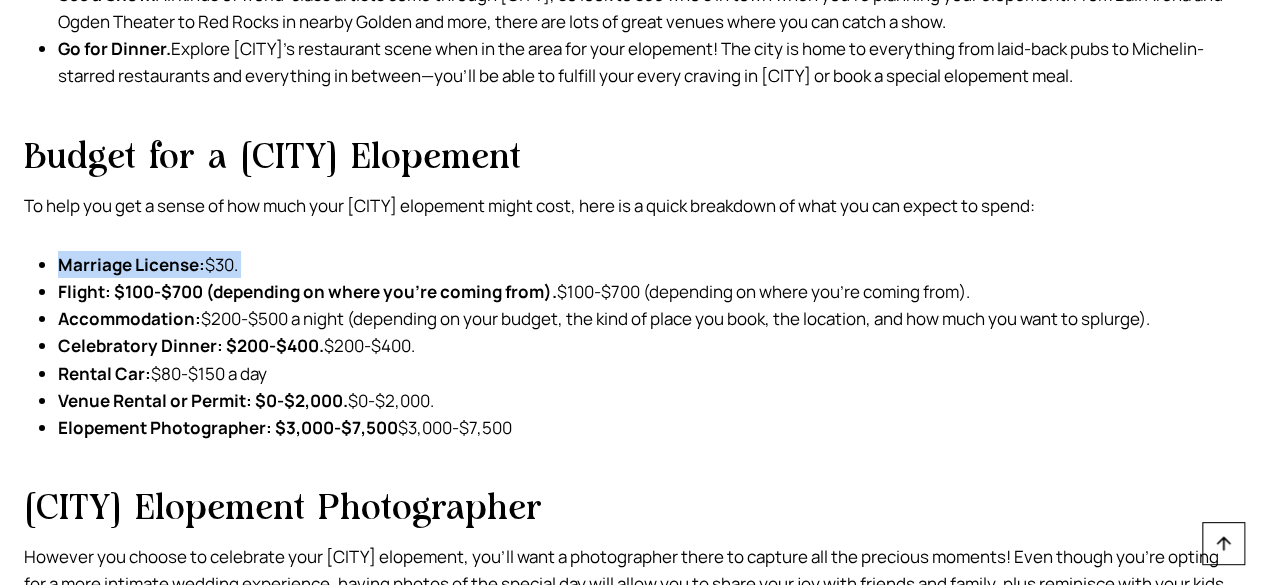drag, startPoint x: 51, startPoint y: 265, endPoint x: 270, endPoint y: 263, distance: 219.00912 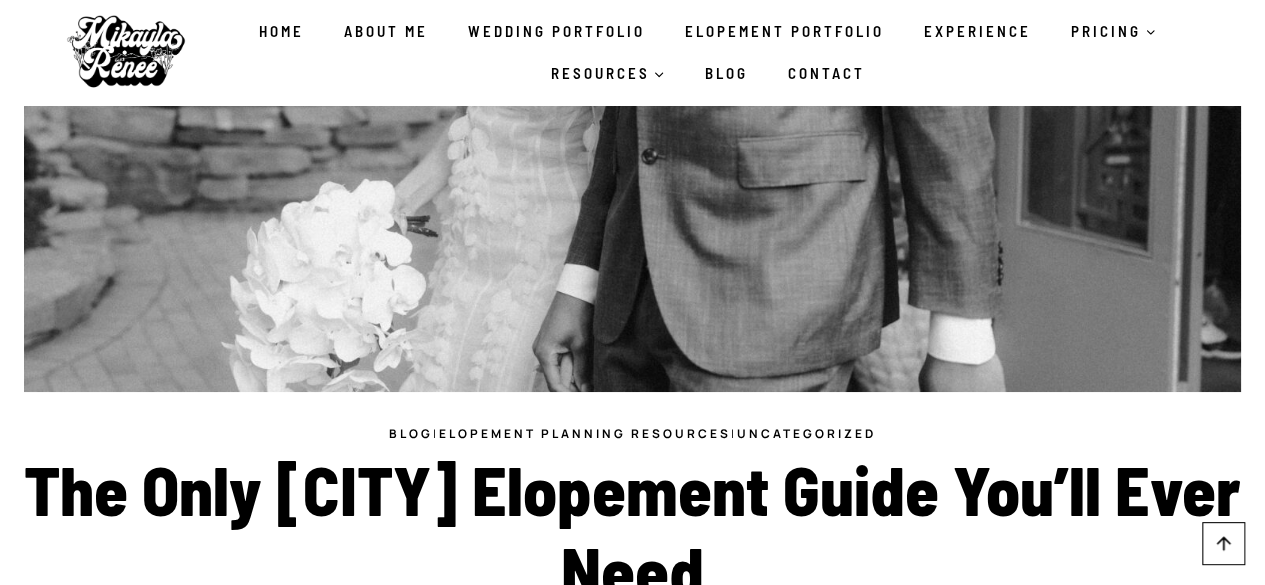 scroll, scrollTop: 0, scrollLeft: 0, axis: both 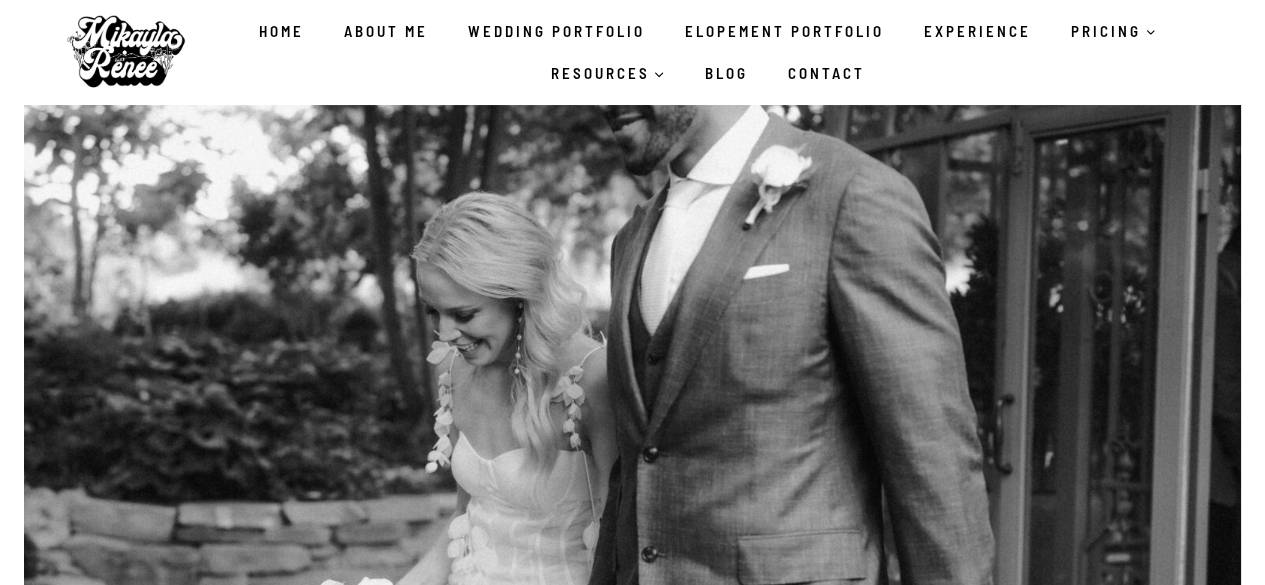 click on "Wedding Portfolio" at bounding box center [556, 31] 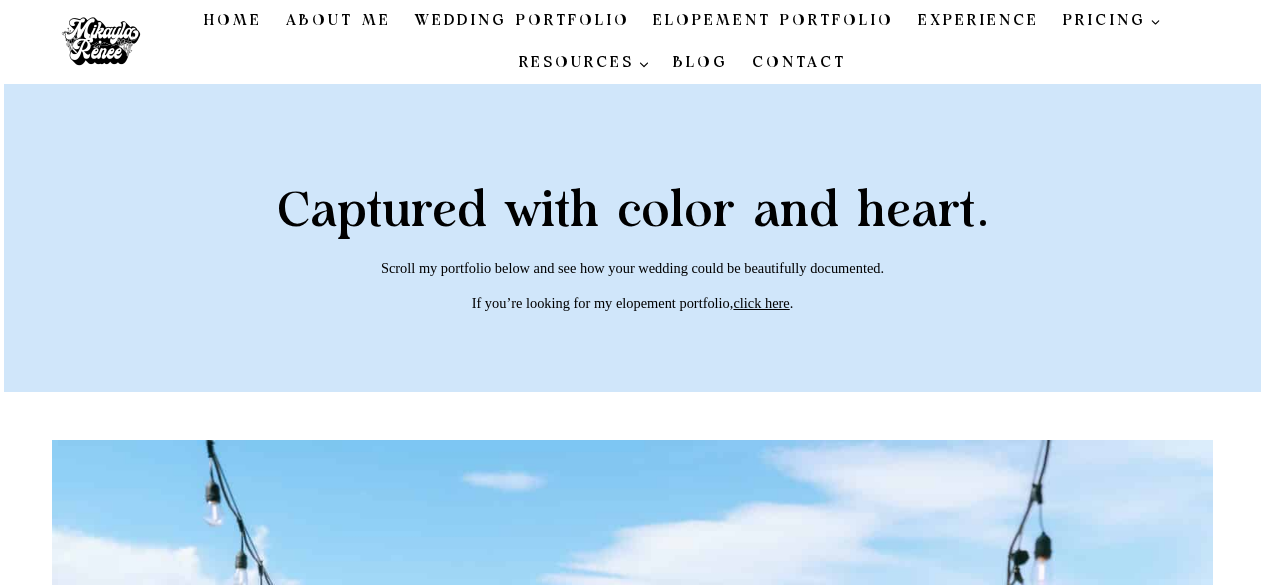 scroll, scrollTop: 0, scrollLeft: 0, axis: both 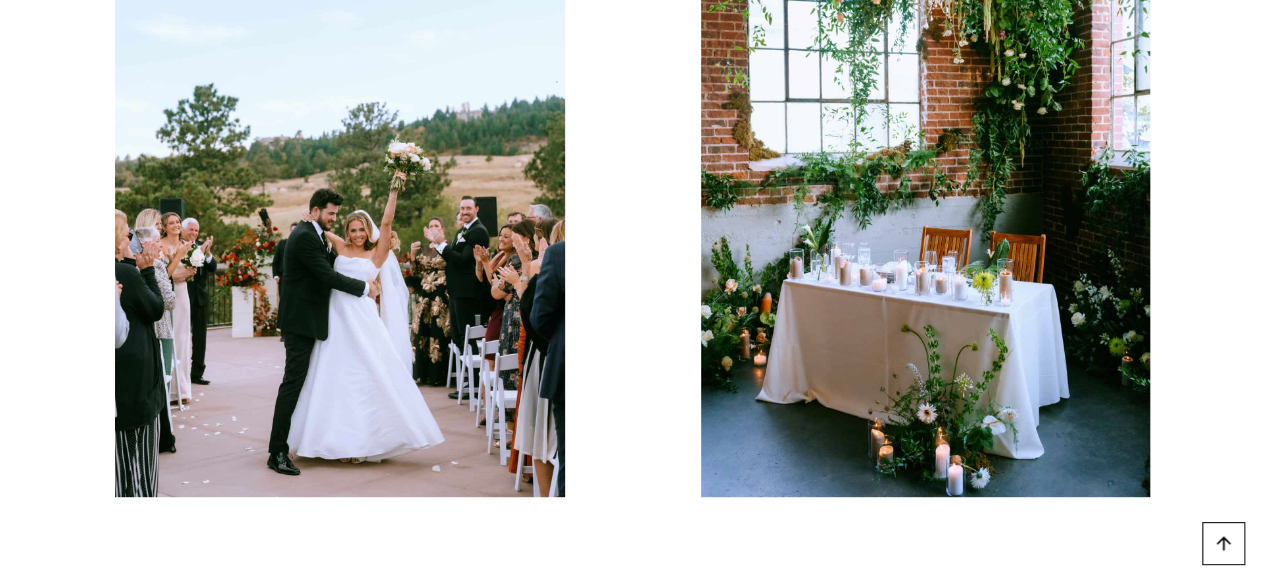 drag, startPoint x: 1274, startPoint y: 29, endPoint x: 1277, endPoint y: 163, distance: 134.03358 